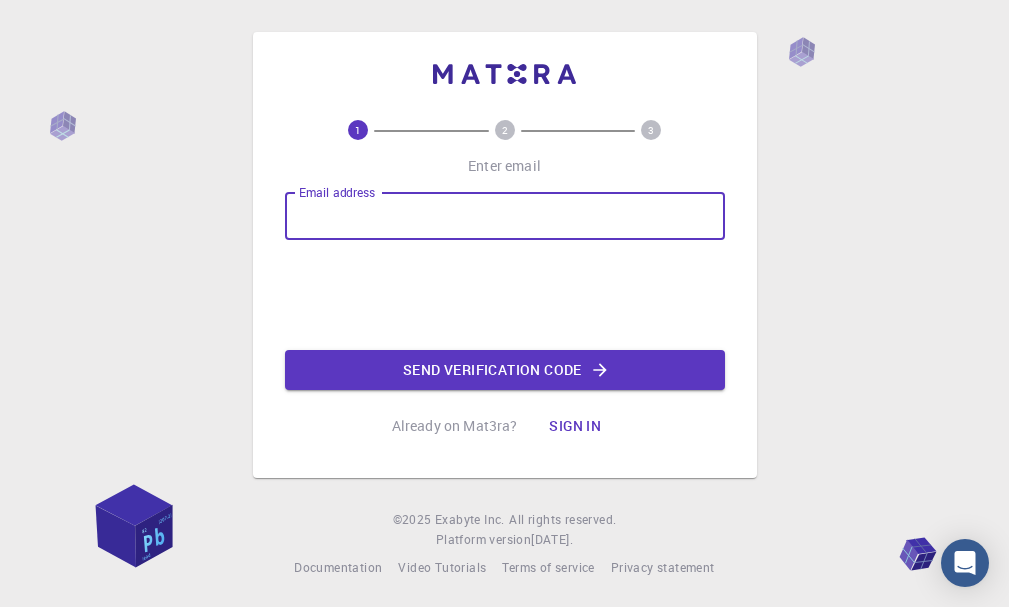 scroll, scrollTop: 0, scrollLeft: 0, axis: both 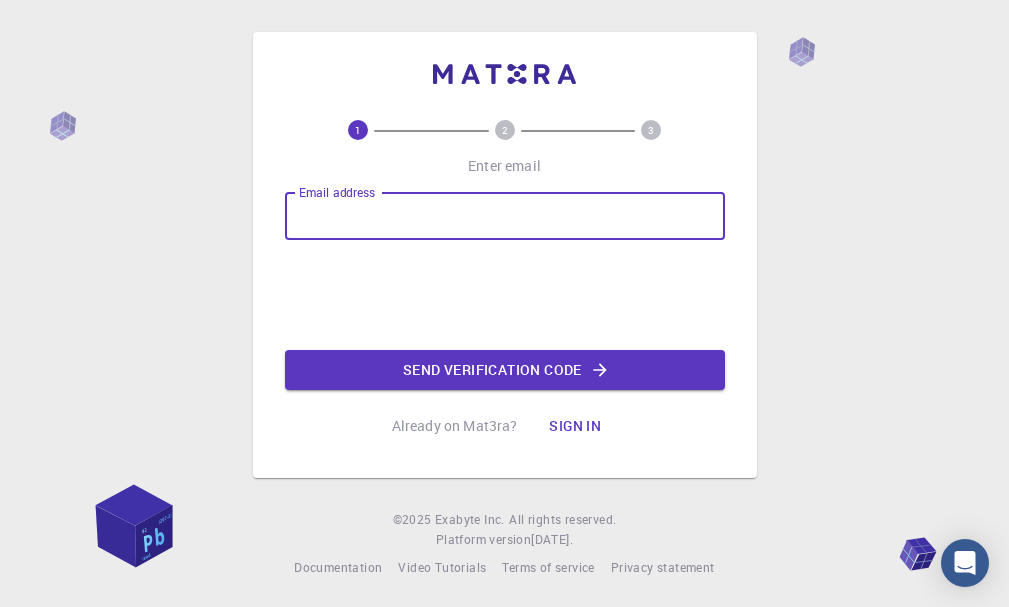 type on "a" 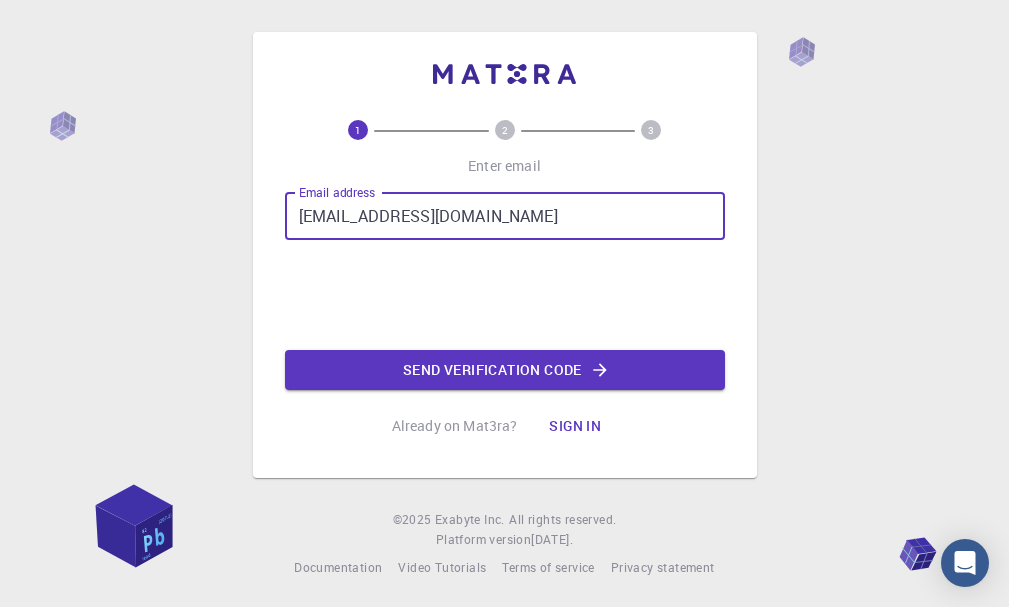 type on "[EMAIL_ADDRESS][DOMAIN_NAME]" 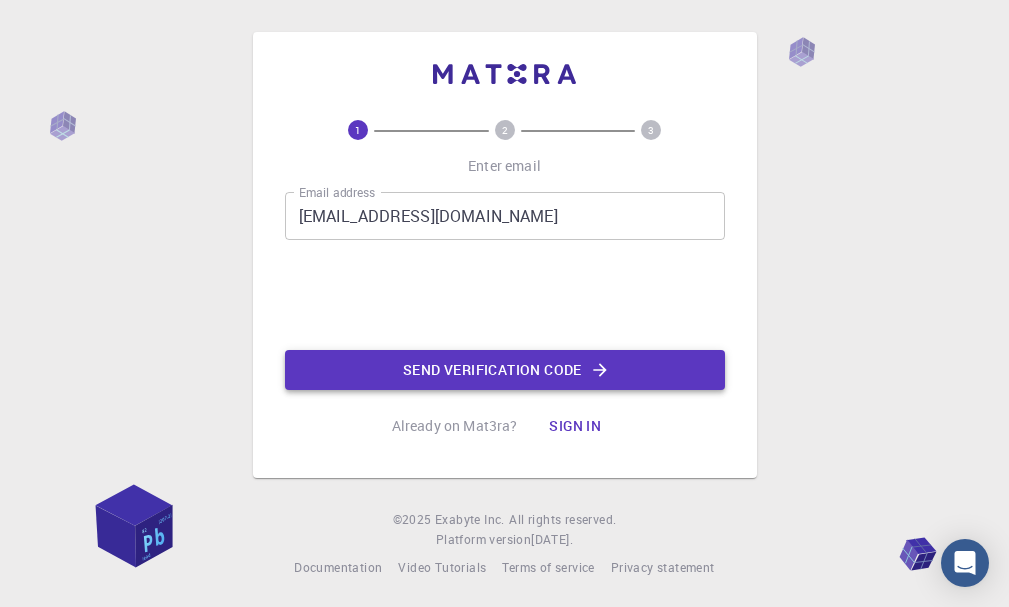 click on "Send verification code" 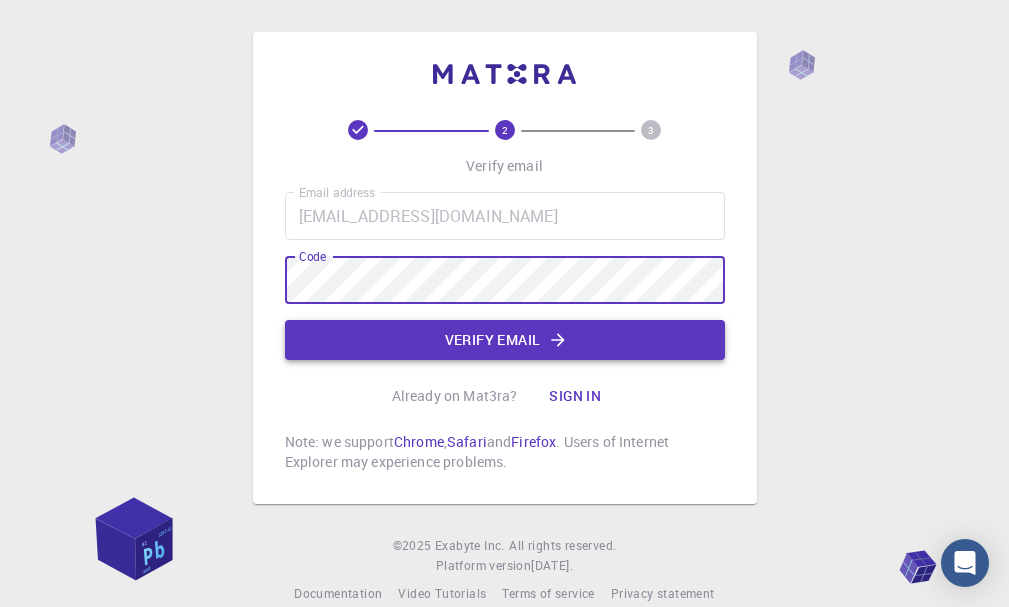 click on "Verify email" 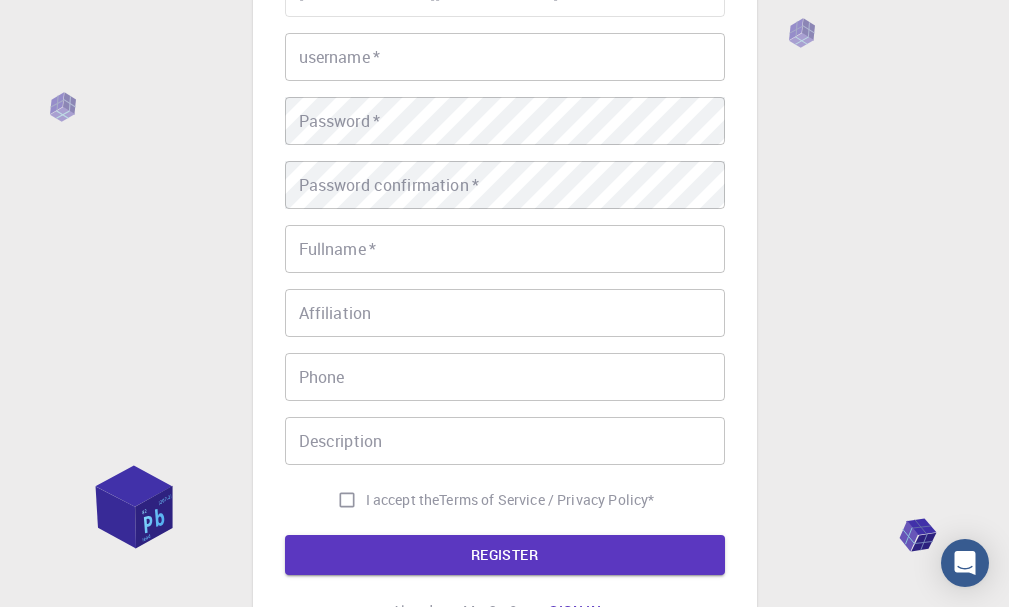 scroll, scrollTop: 0, scrollLeft: 0, axis: both 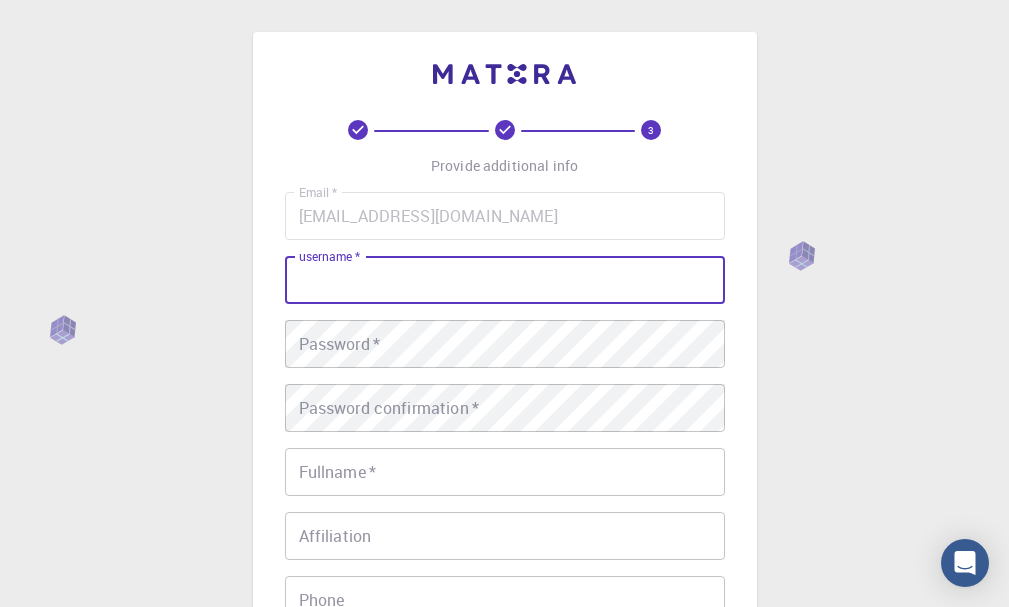 click on "username   *" at bounding box center (505, 280) 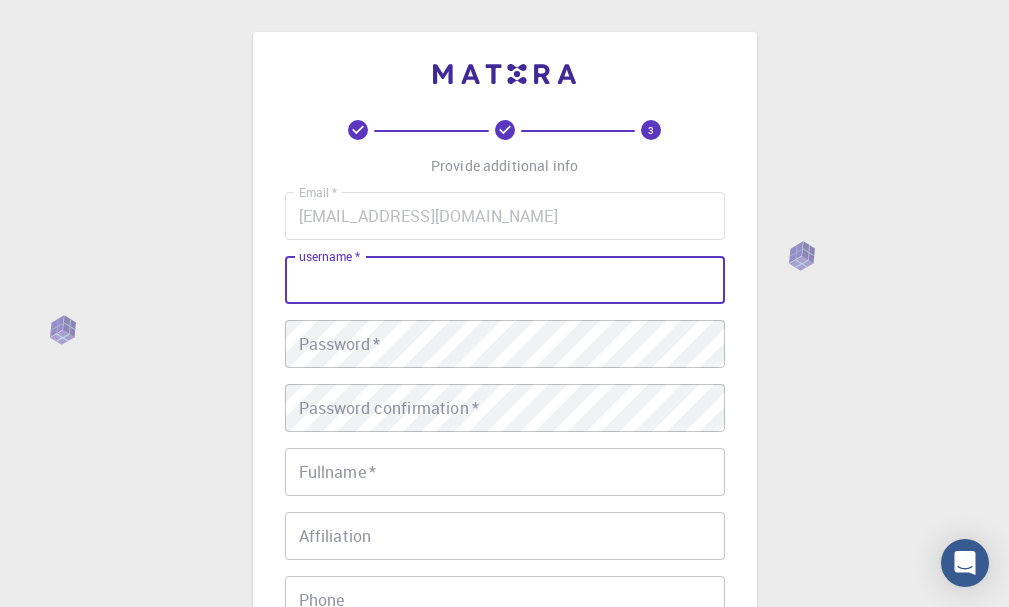 type on "A" 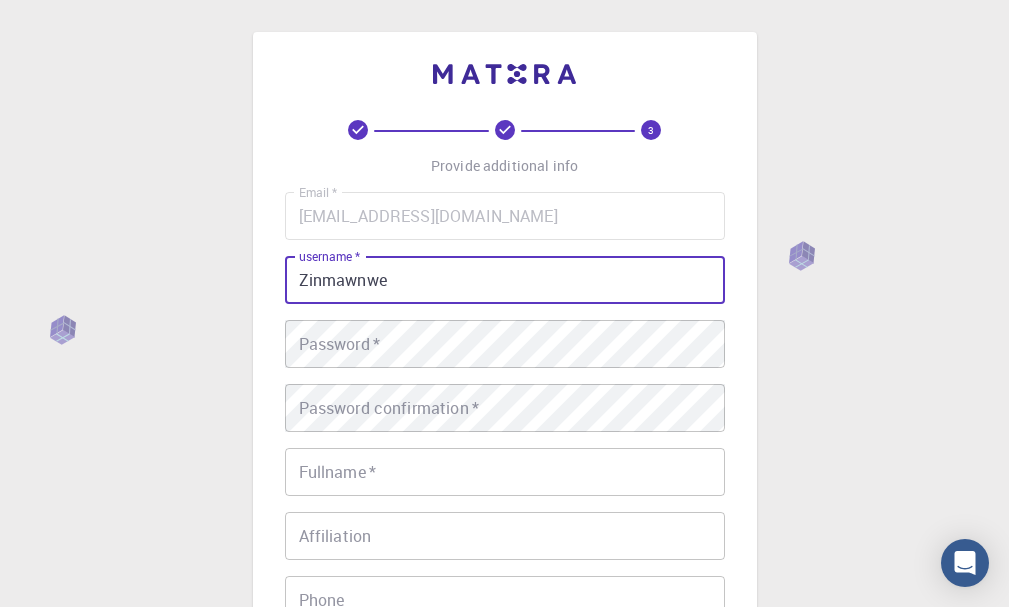 type on "Zinmawnwe" 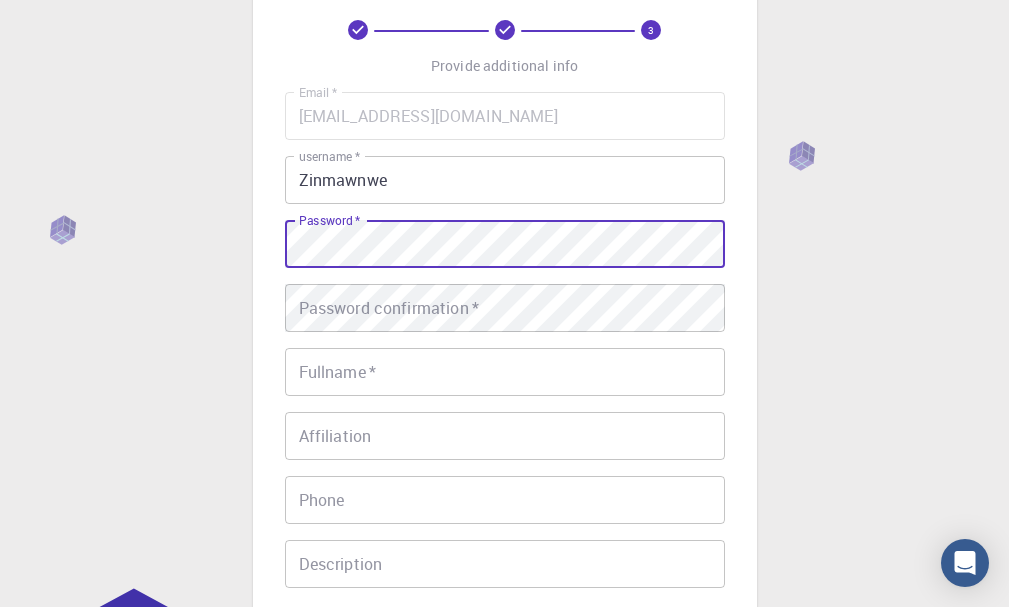 scroll, scrollTop: 200, scrollLeft: 0, axis: vertical 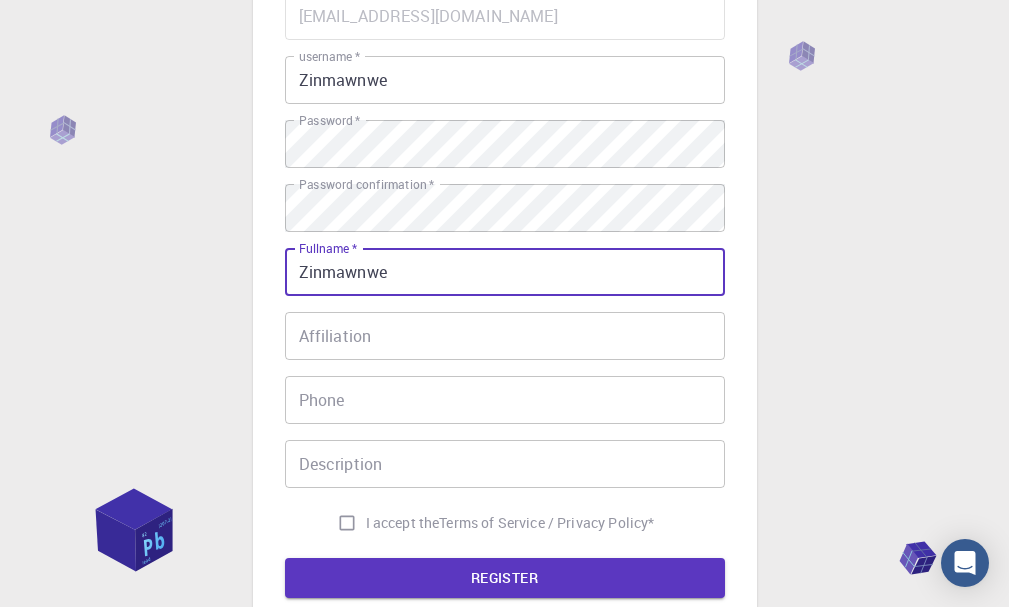 type on "Zinmawnwe" 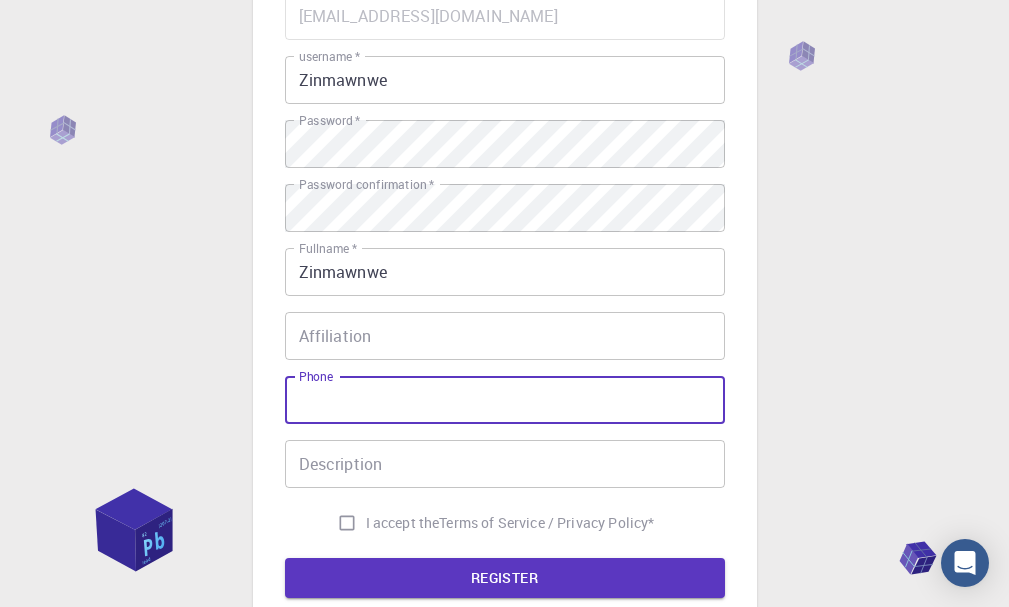 click on "Phone" at bounding box center (505, 400) 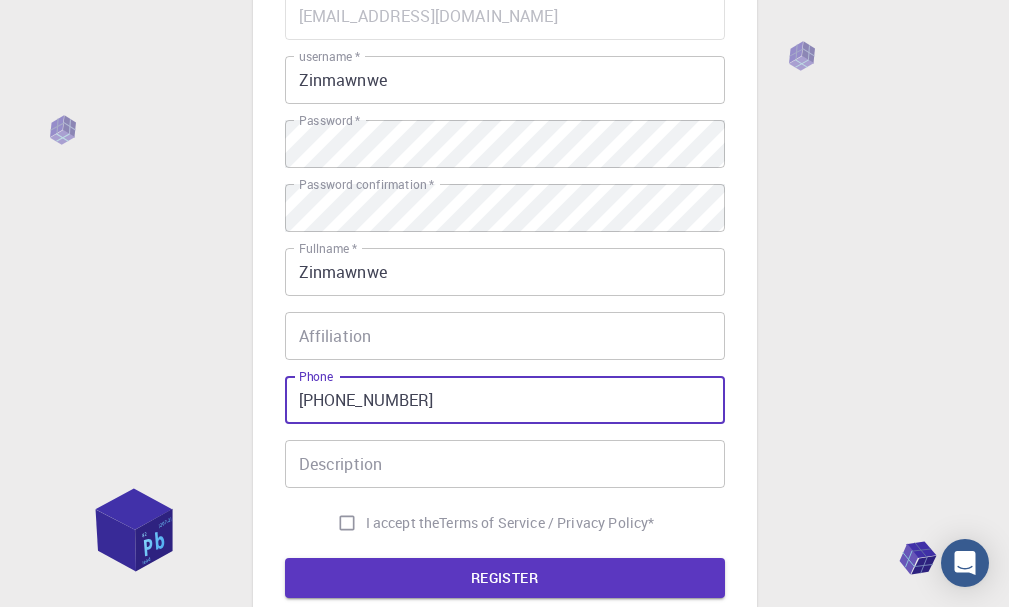 type on "[PHONE_NUMBER]" 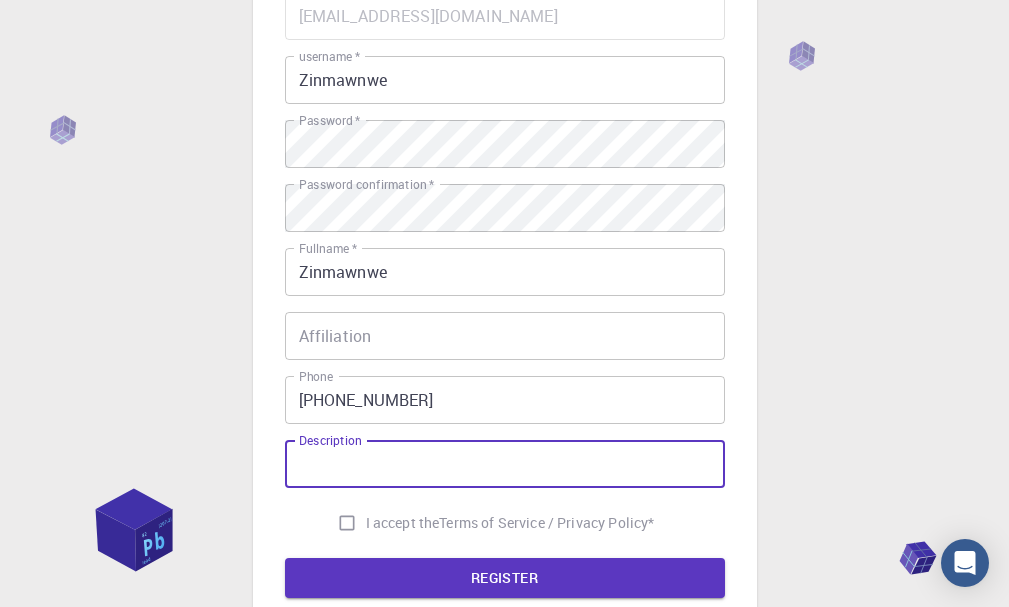 click on "Description" at bounding box center [505, 464] 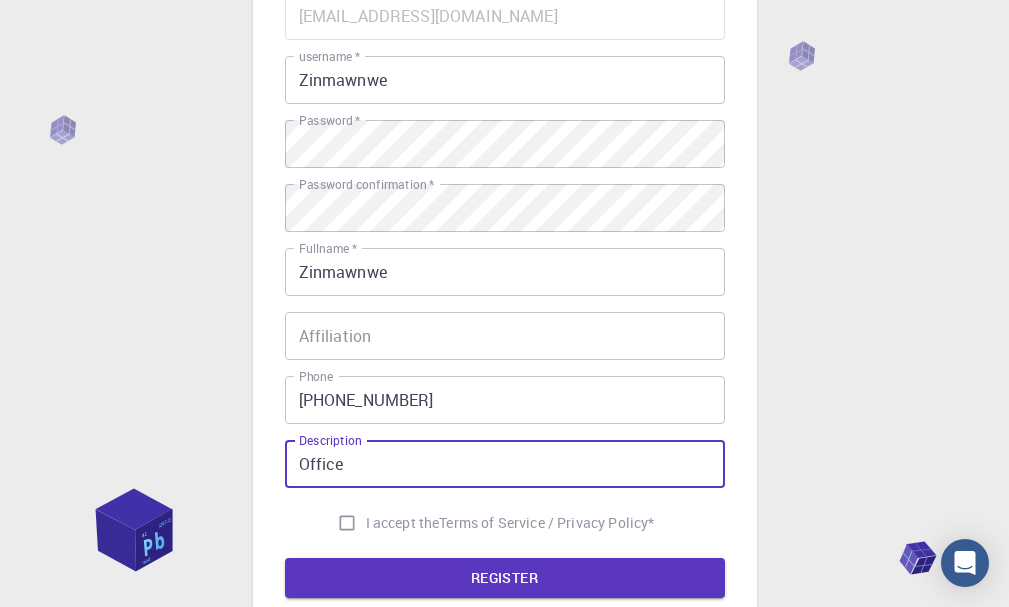 type on "Office" 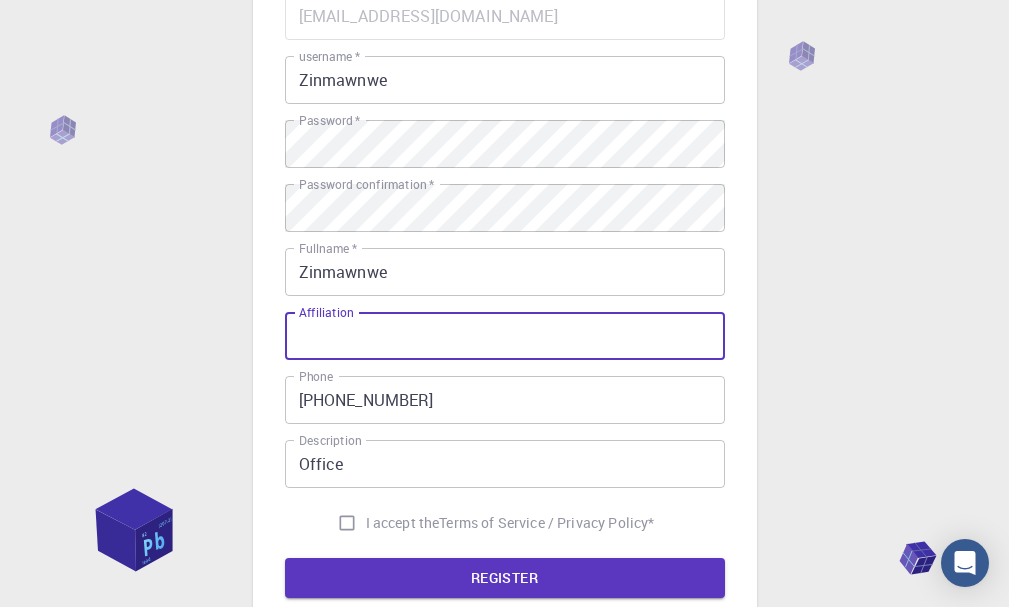 click on "Affiliation" at bounding box center [505, 336] 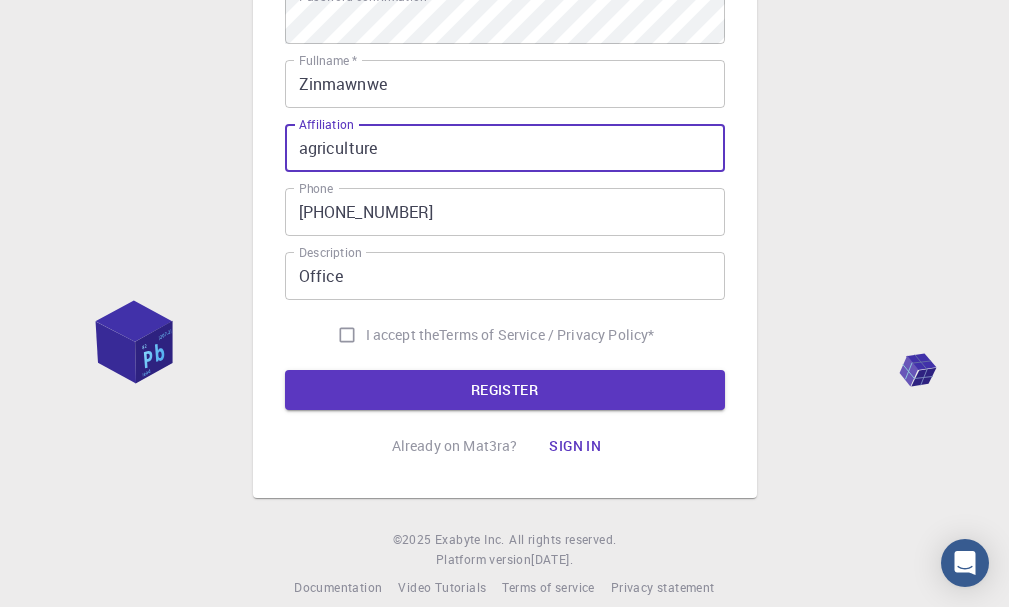 scroll, scrollTop: 411, scrollLeft: 0, axis: vertical 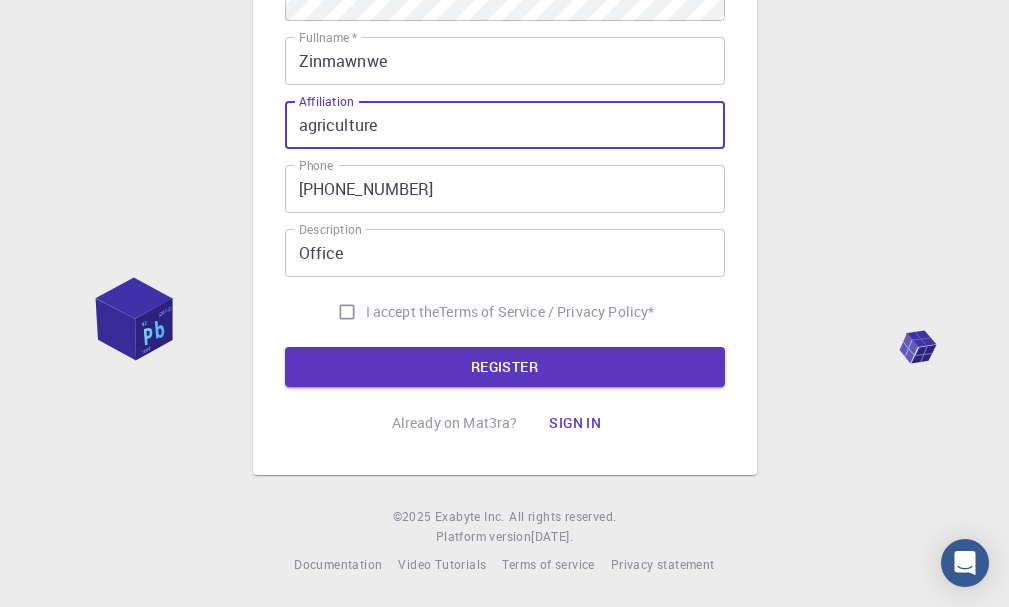 type on "agriculture" 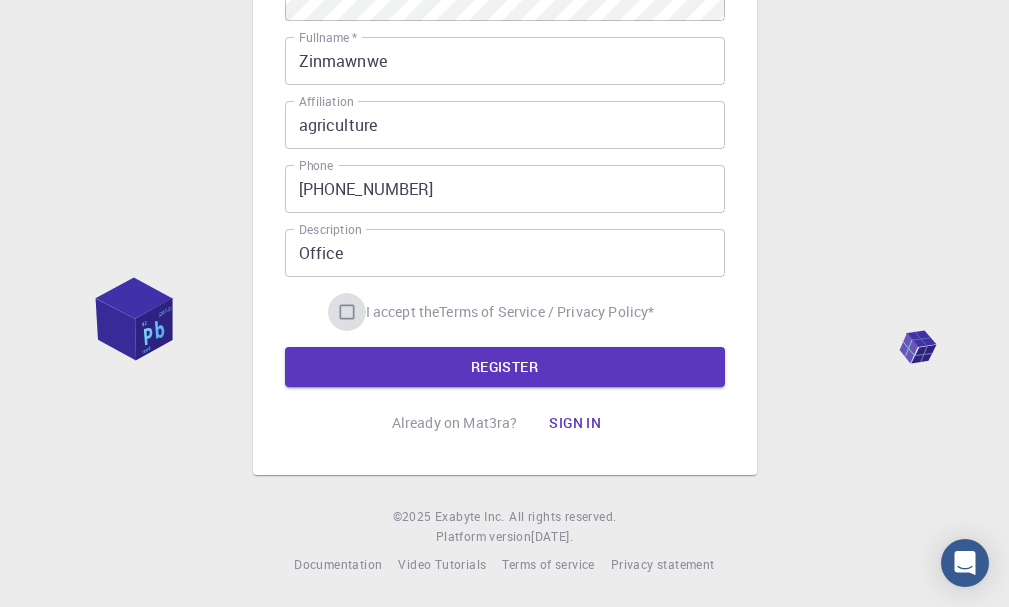 click on "I accept the  Terms of Service / Privacy Policy  *" at bounding box center (347, 312) 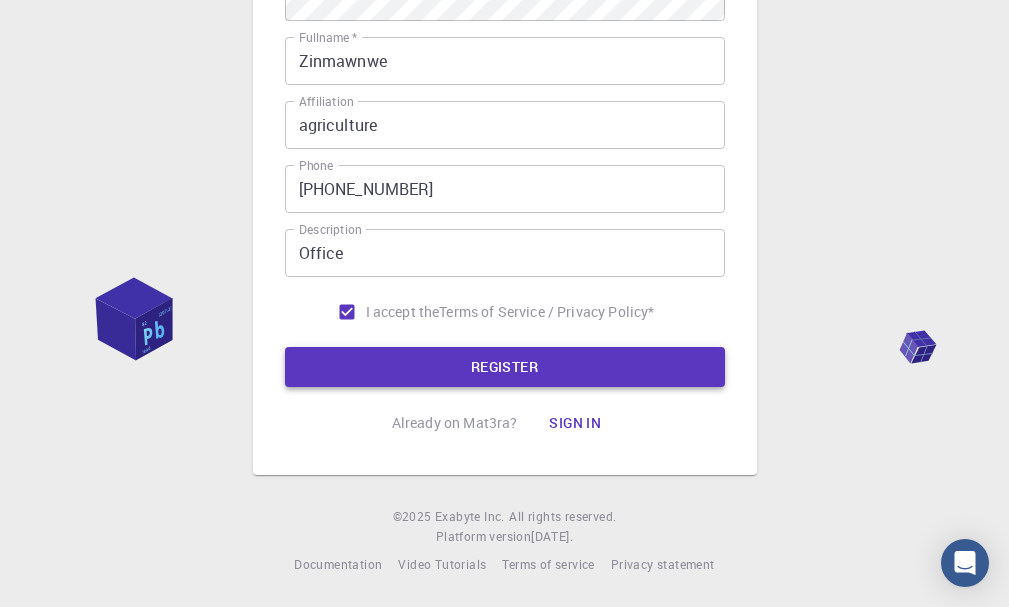 click on "REGISTER" at bounding box center [505, 367] 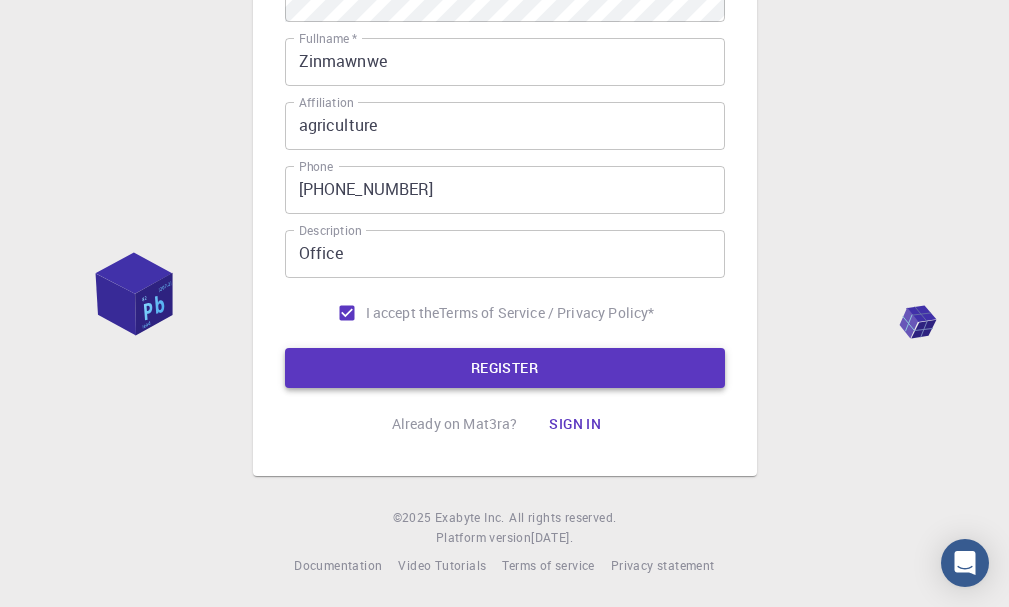 scroll, scrollTop: 462, scrollLeft: 0, axis: vertical 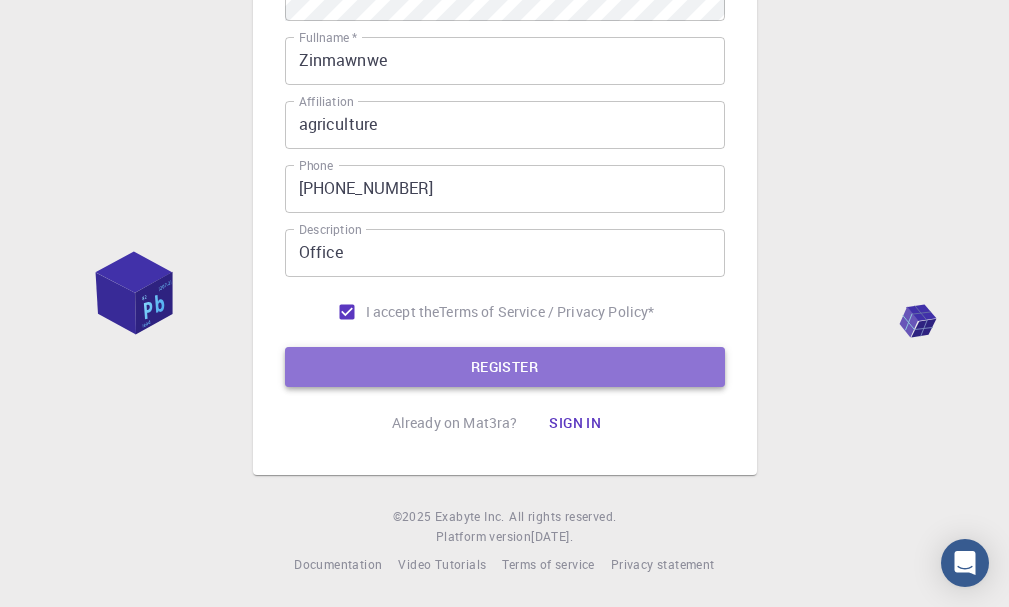 click on "REGISTER" at bounding box center [505, 367] 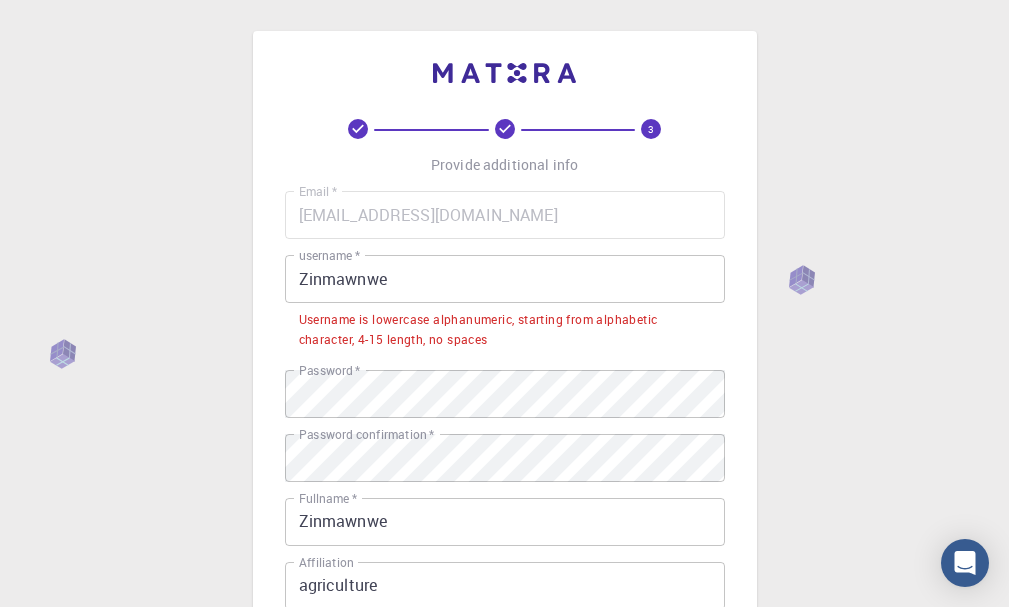 scroll, scrollTop: 0, scrollLeft: 0, axis: both 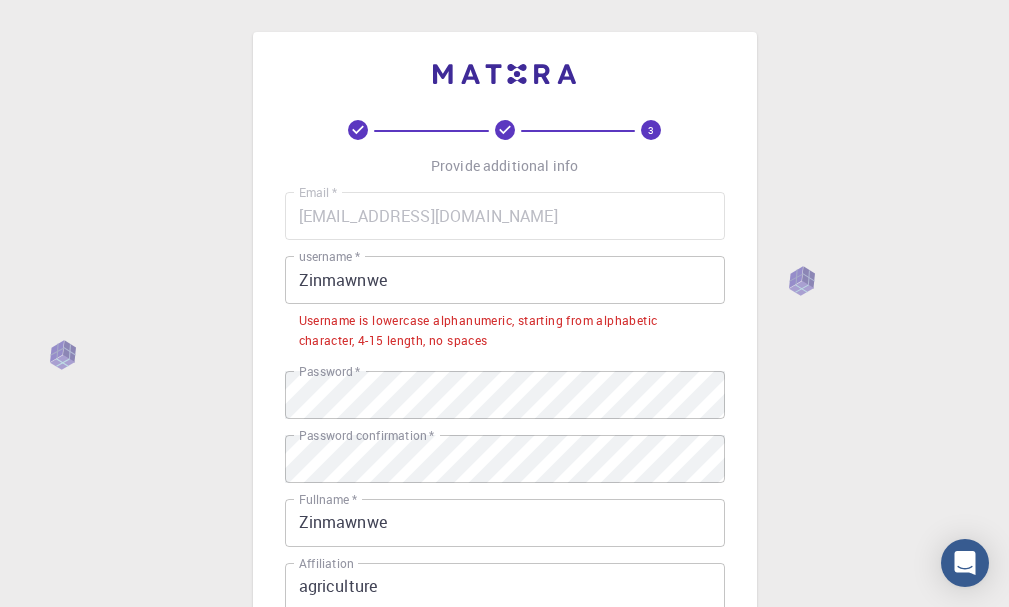 click on "Zinmawnwe" at bounding box center (505, 280) 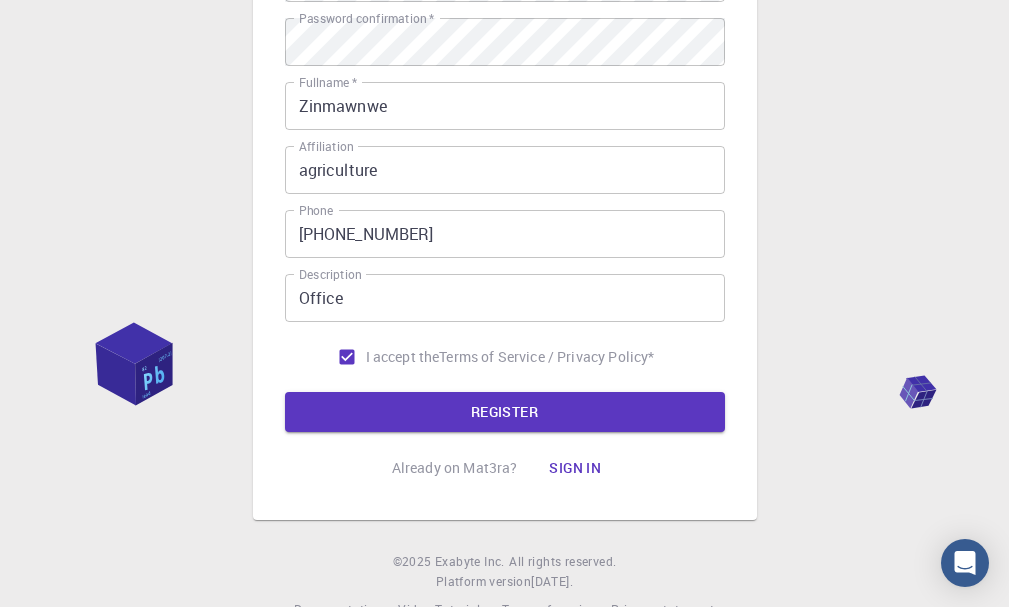 scroll, scrollTop: 411, scrollLeft: 0, axis: vertical 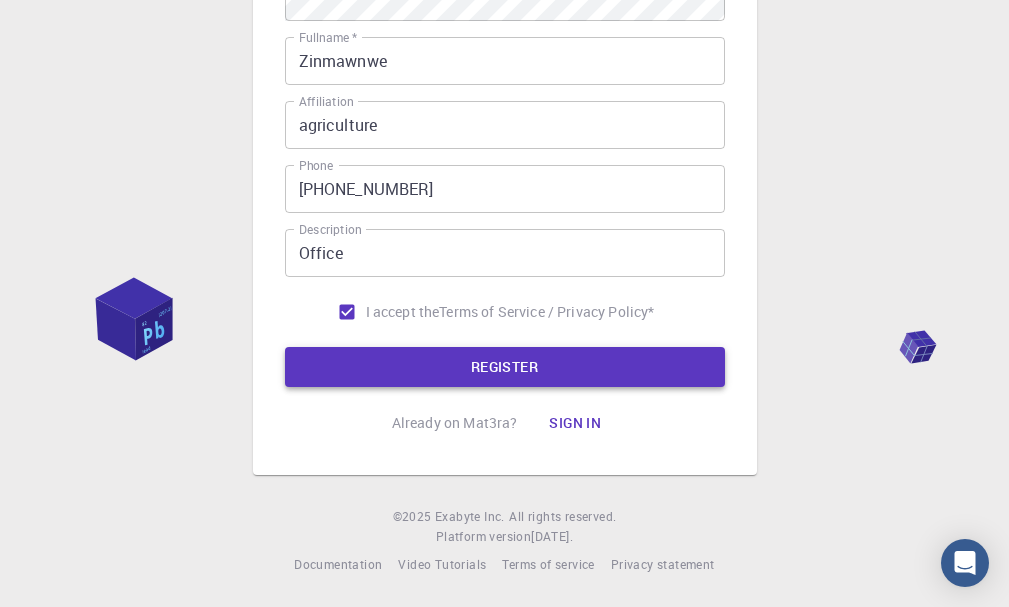 type on "zinmawnwe" 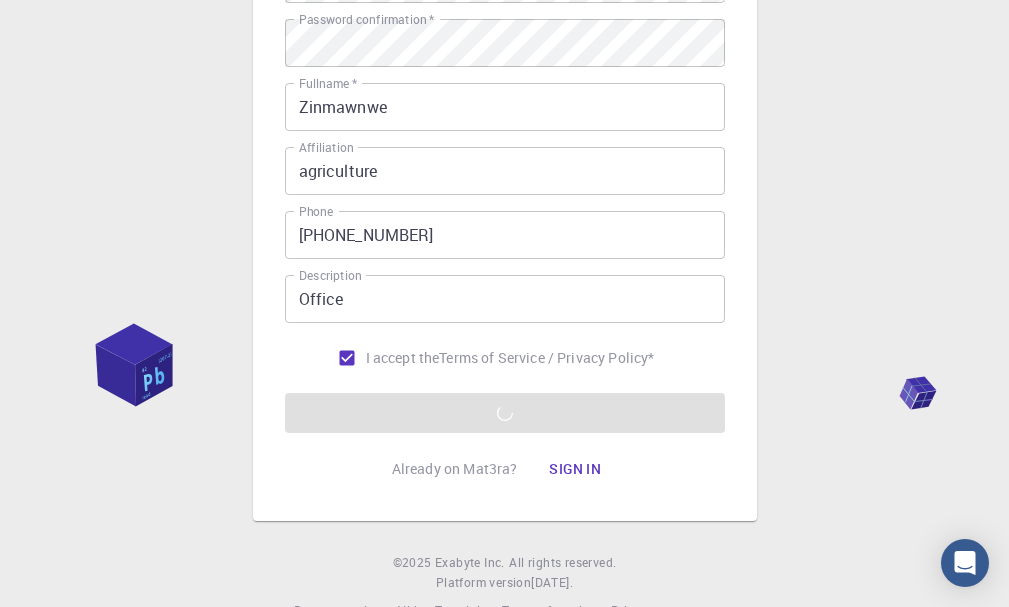 scroll, scrollTop: 411, scrollLeft: 0, axis: vertical 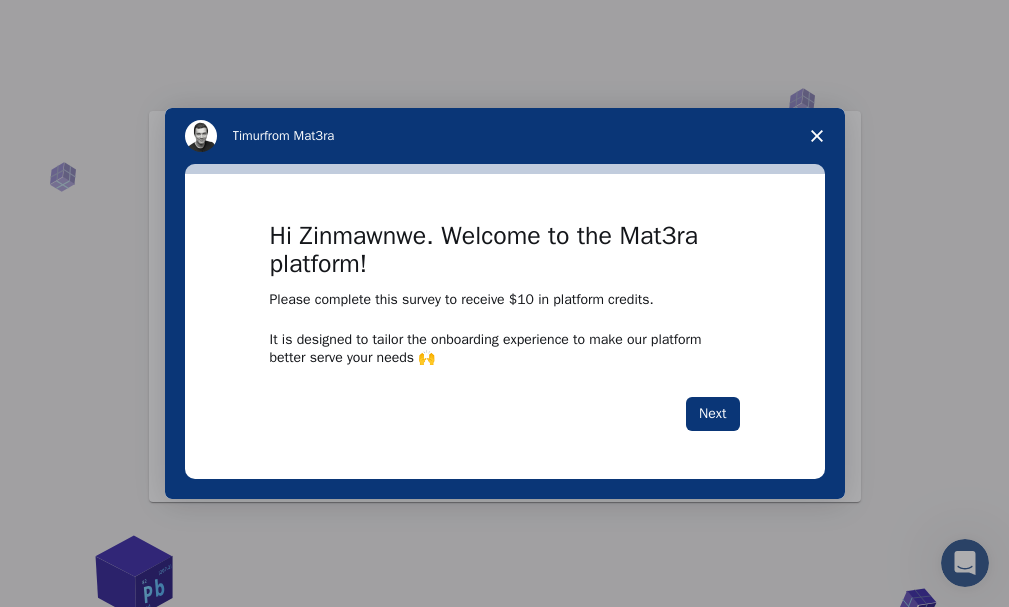 click on "Hi Zinmawnwe. Welcome to the Mat3ra platform! Please complete this survey to receive $10 in platform credits.   It is designed to tailor the onboarding experience to make our platform better serve your needs 🙌 Next" at bounding box center [505, 326] 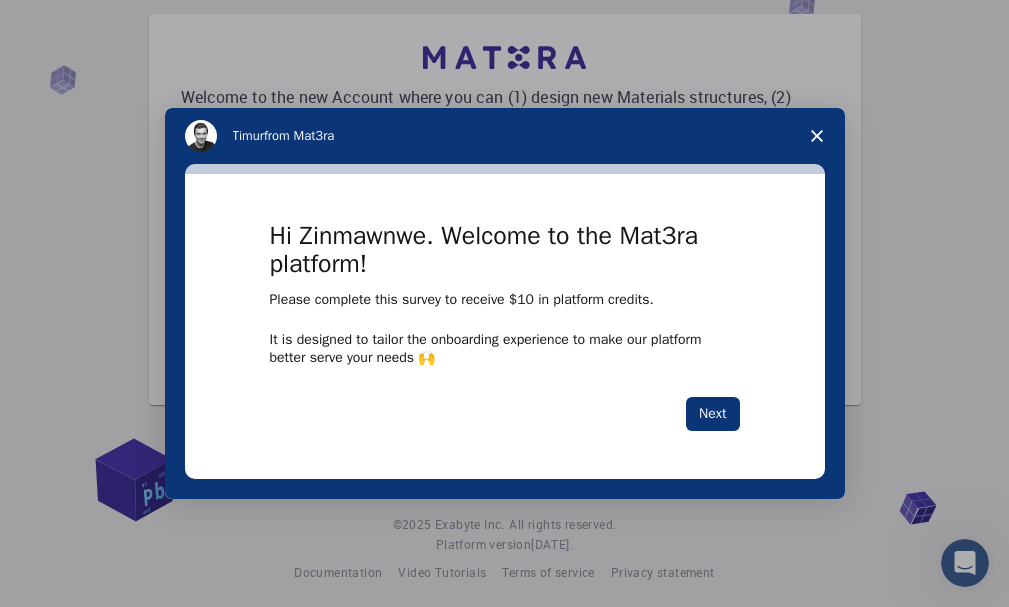 scroll, scrollTop: 105, scrollLeft: 0, axis: vertical 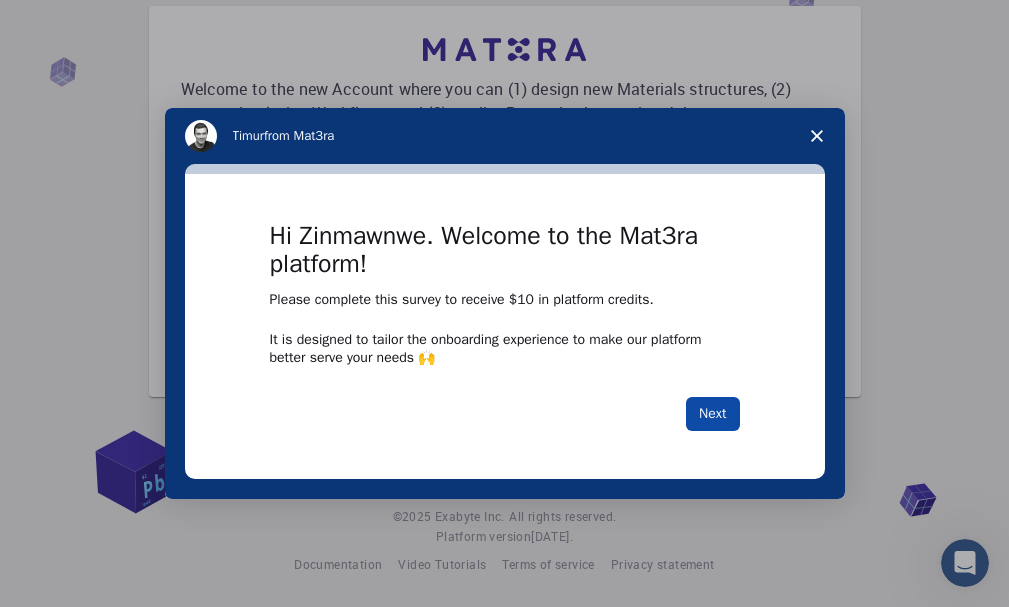 click on "Next" at bounding box center [712, 414] 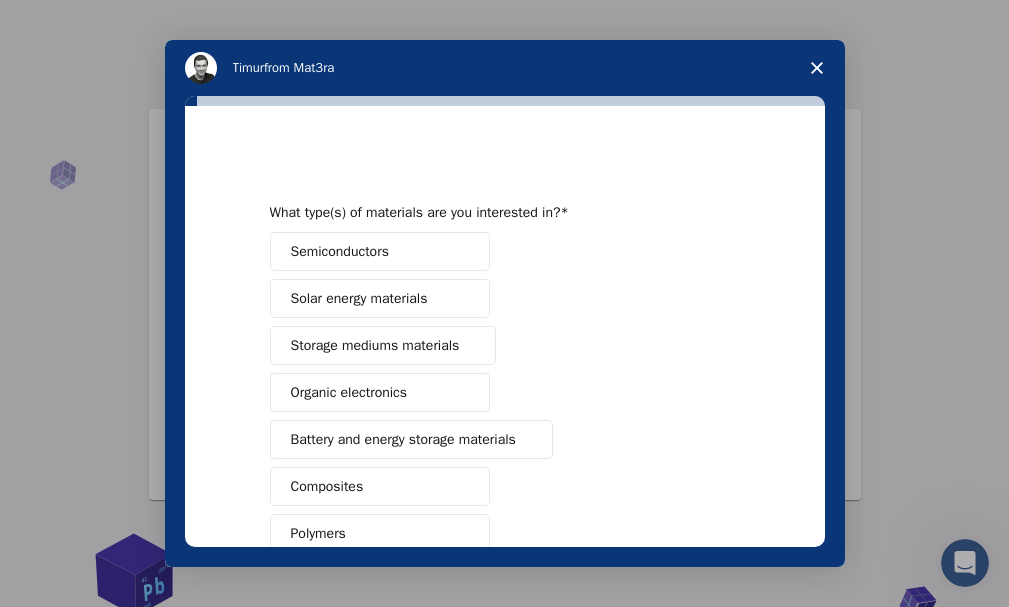scroll, scrollTop: 0, scrollLeft: 0, axis: both 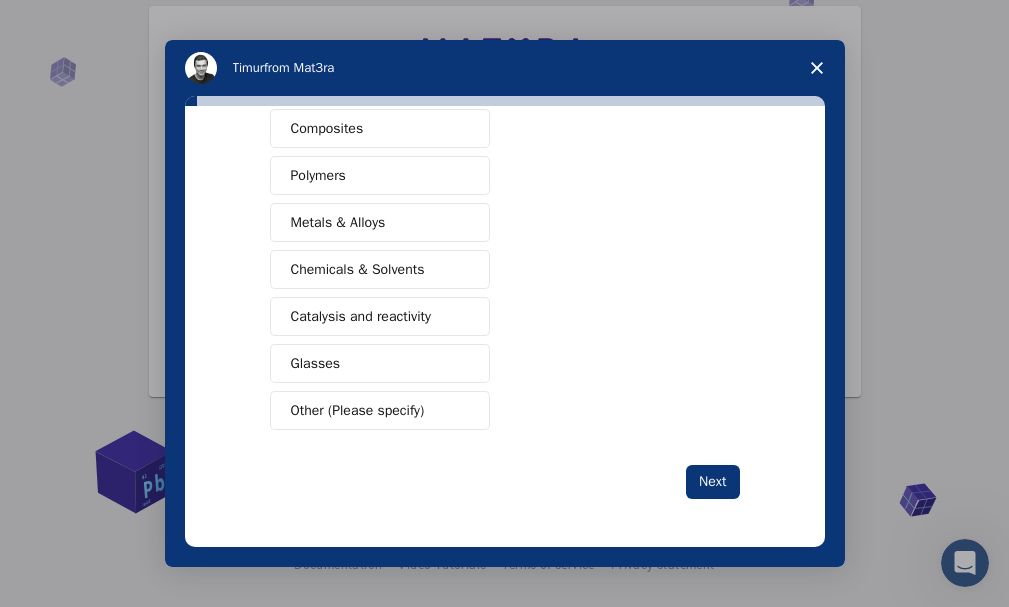 drag, startPoint x: 628, startPoint y: 52, endPoint x: 690, endPoint y: 120, distance: 92.021736 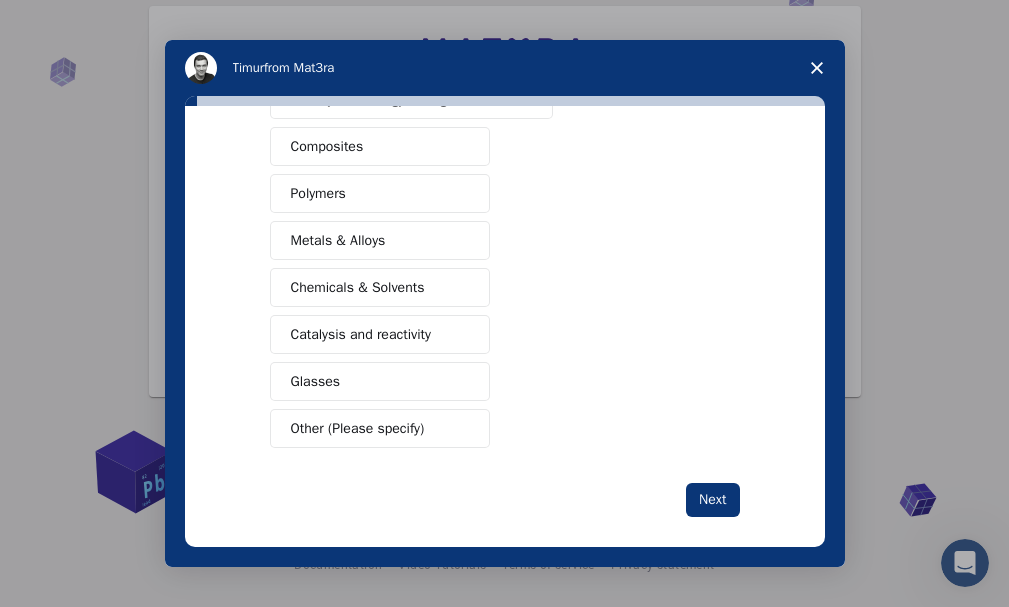 click at bounding box center [817, 68] 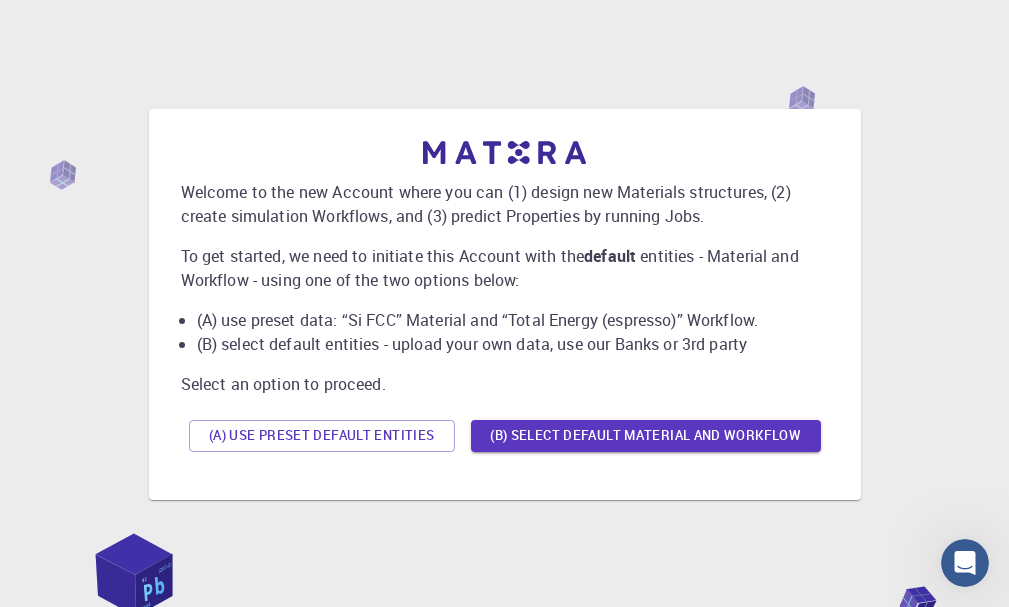 scroll, scrollTop: 0, scrollLeft: 0, axis: both 